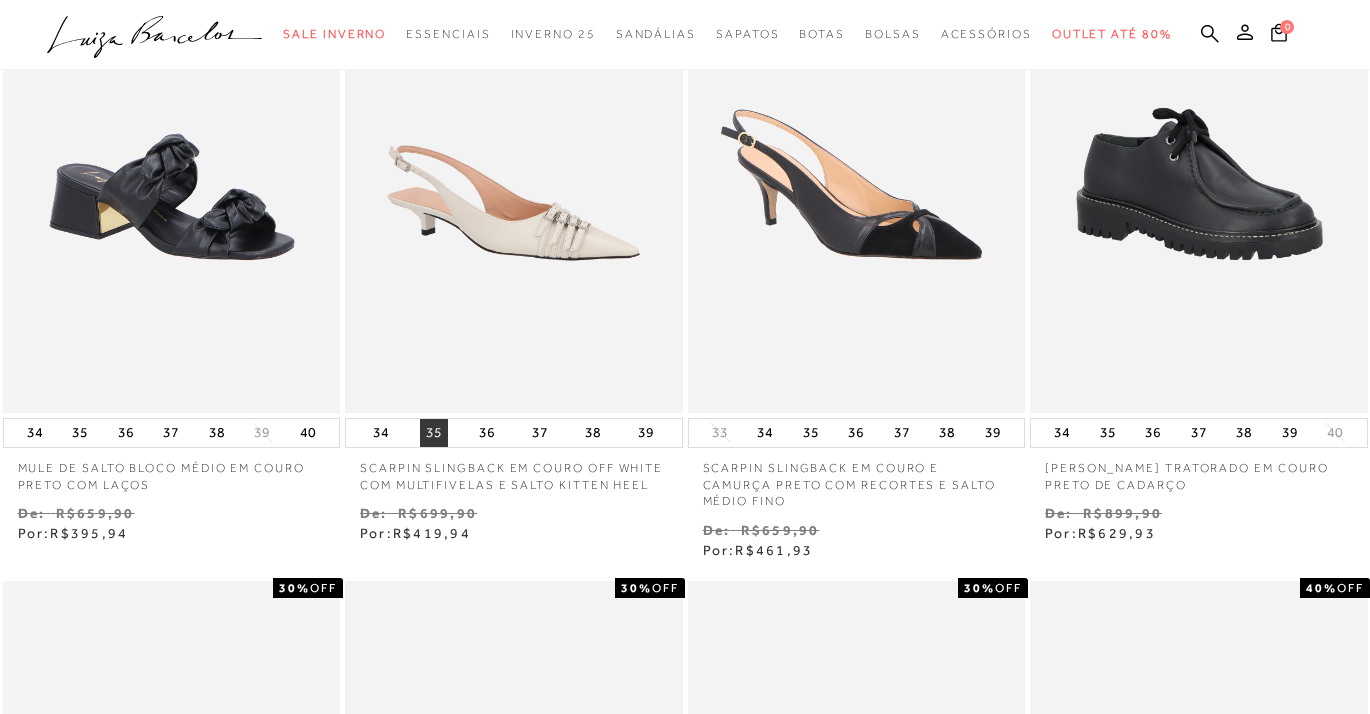 click on "35" at bounding box center (434, 433) 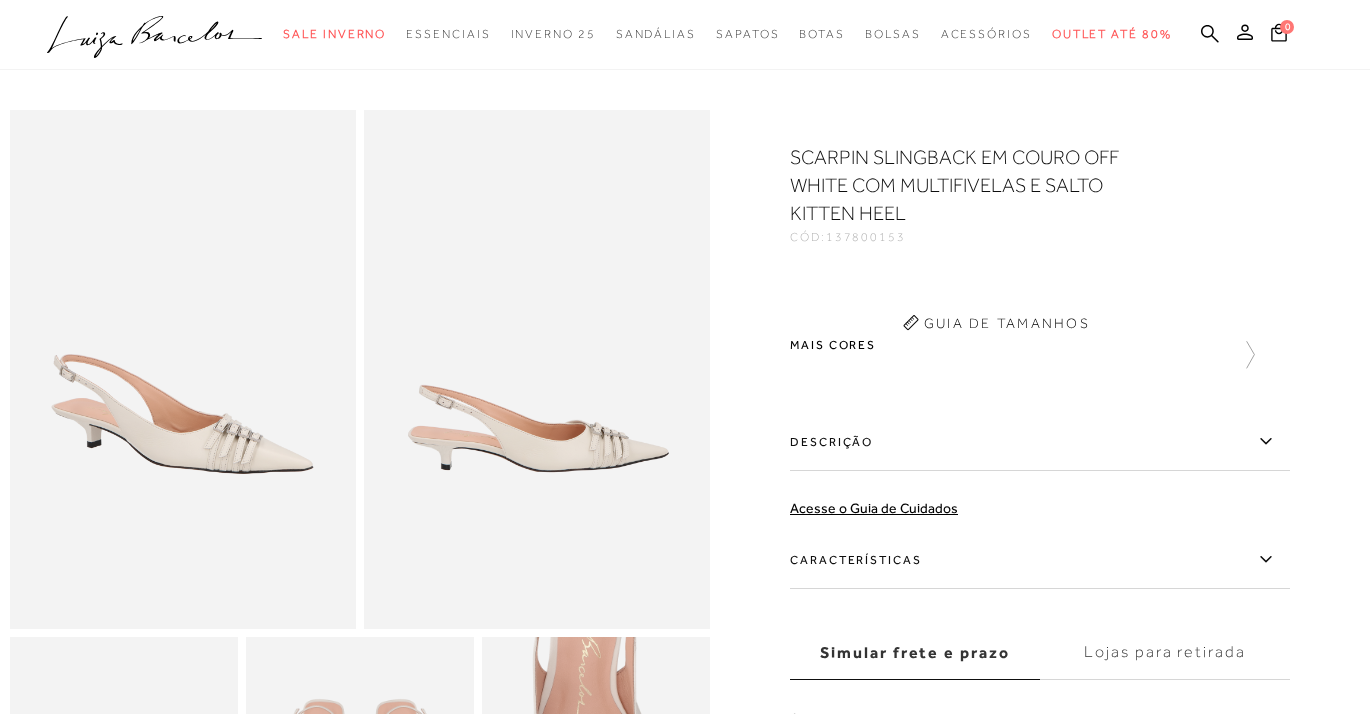 scroll, scrollTop: 0, scrollLeft: 0, axis: both 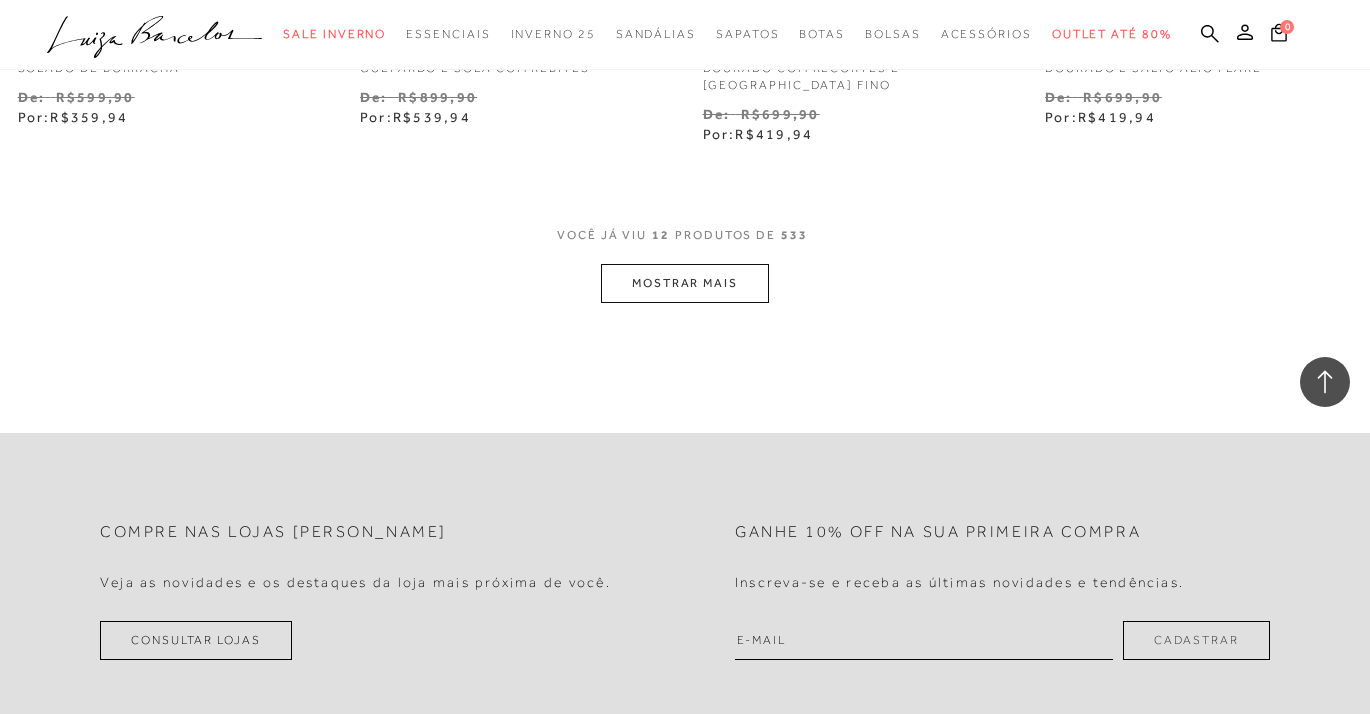 click on "Resultados da pesquisa
Sale Inverno
Resultados: 1 - 12 (de 533)
Opções de exibição
533
resultados encontrados
Ordenar Padrão Lançamentos 2" at bounding box center [685, -819] 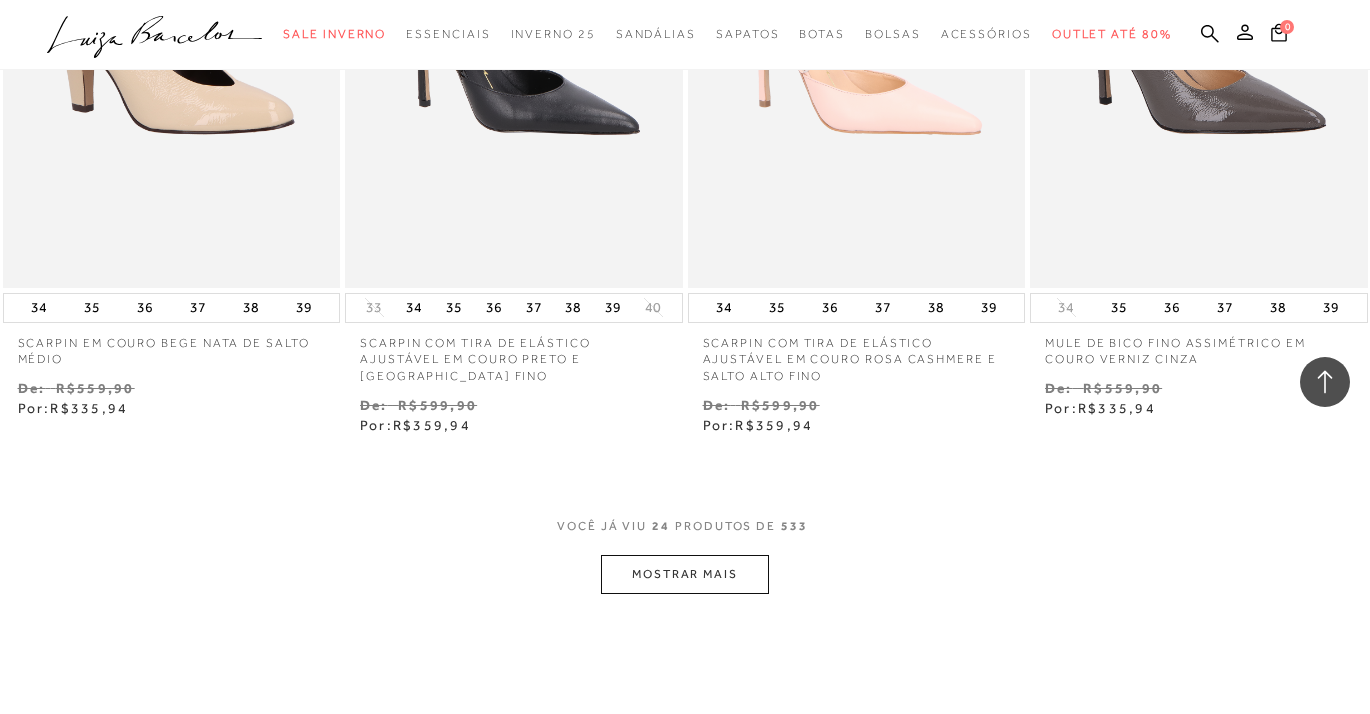 scroll, scrollTop: 3935, scrollLeft: 0, axis: vertical 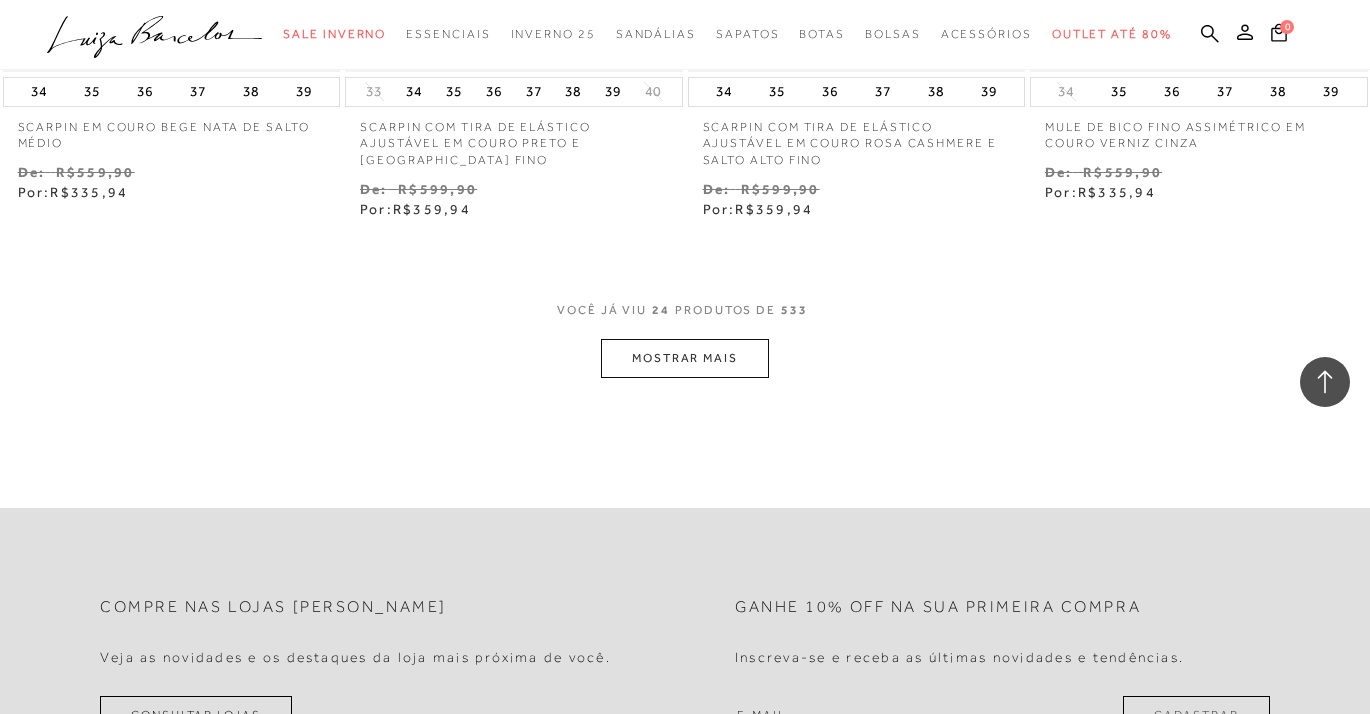 click on "MOSTRAR MAIS" at bounding box center (685, 358) 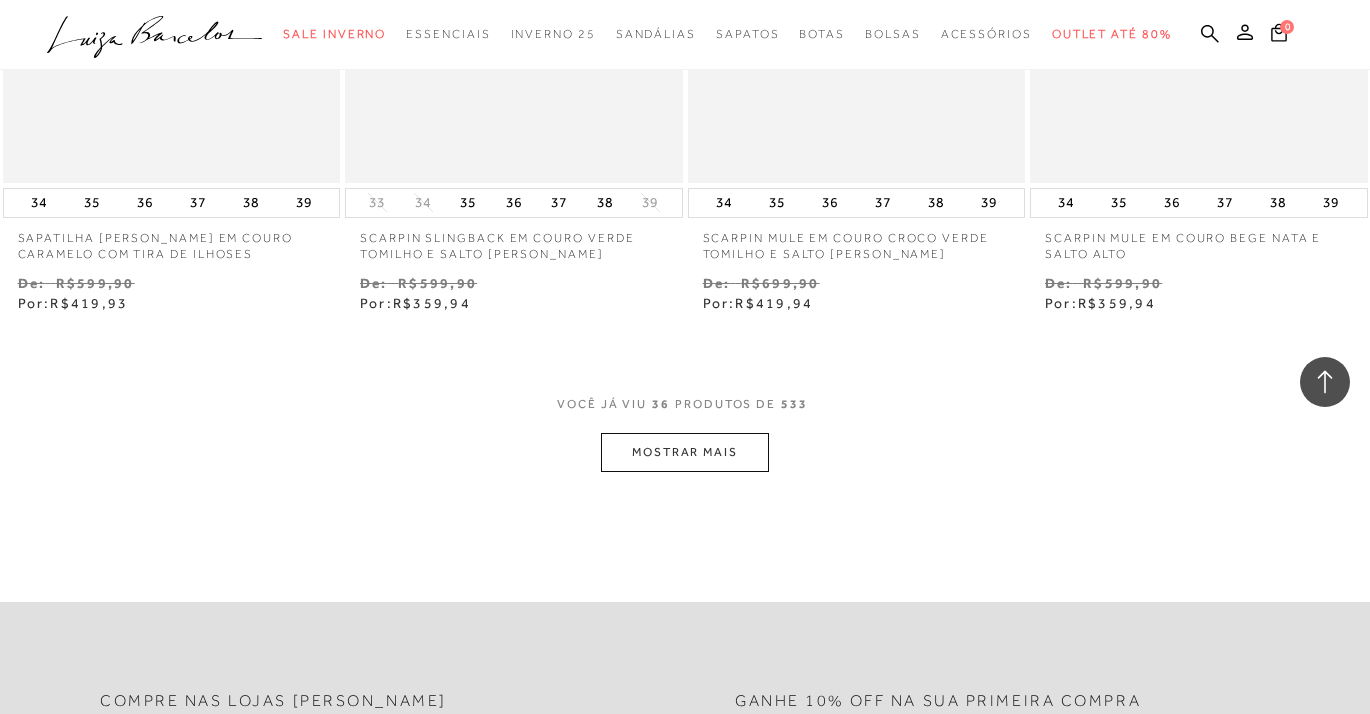 scroll, scrollTop: 5850, scrollLeft: 0, axis: vertical 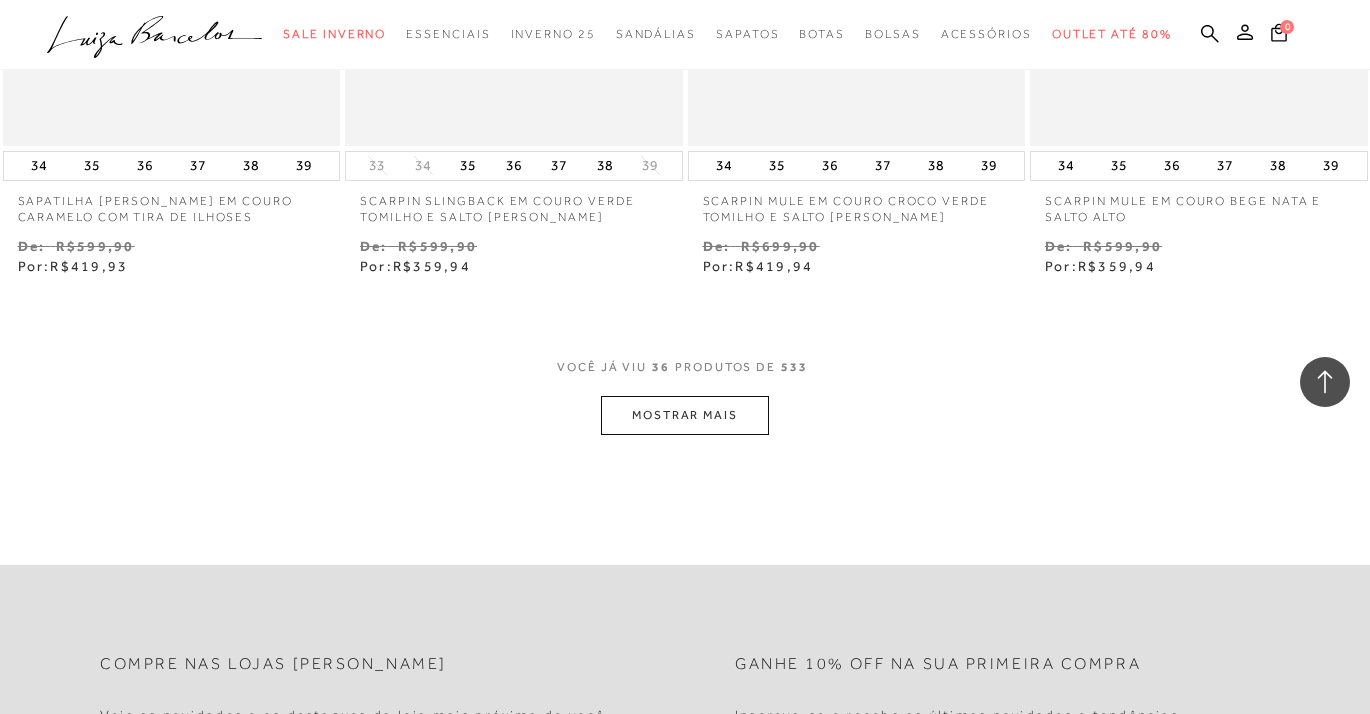 click on "MOSTRAR MAIS" at bounding box center (685, 415) 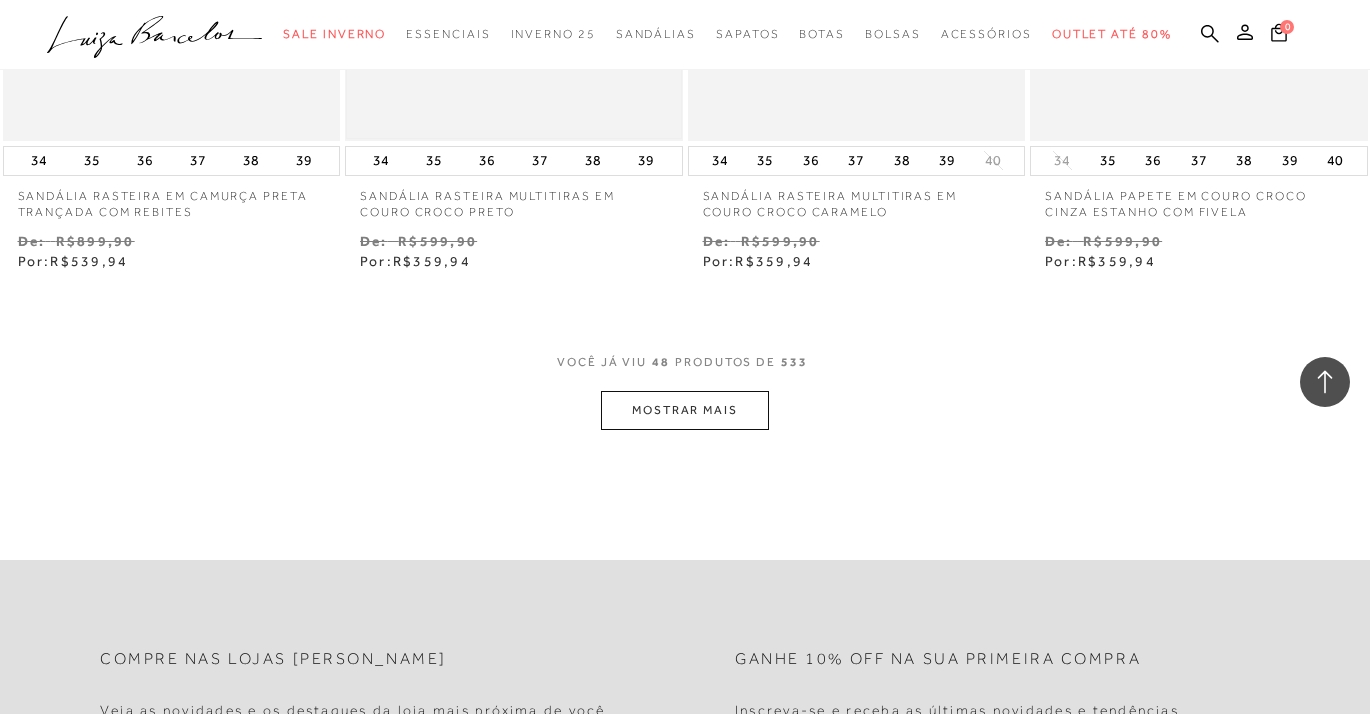 scroll, scrollTop: 7889, scrollLeft: 0, axis: vertical 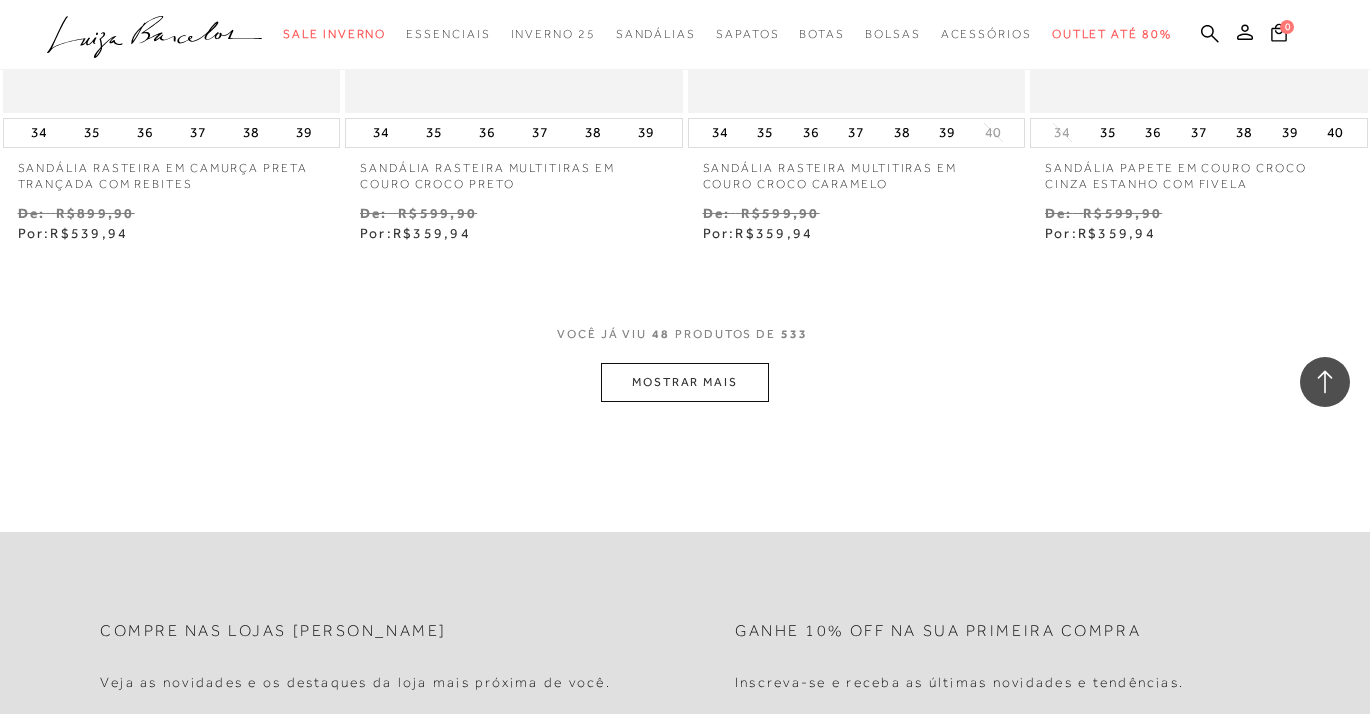 click on "MOSTRAR MAIS" at bounding box center (685, 382) 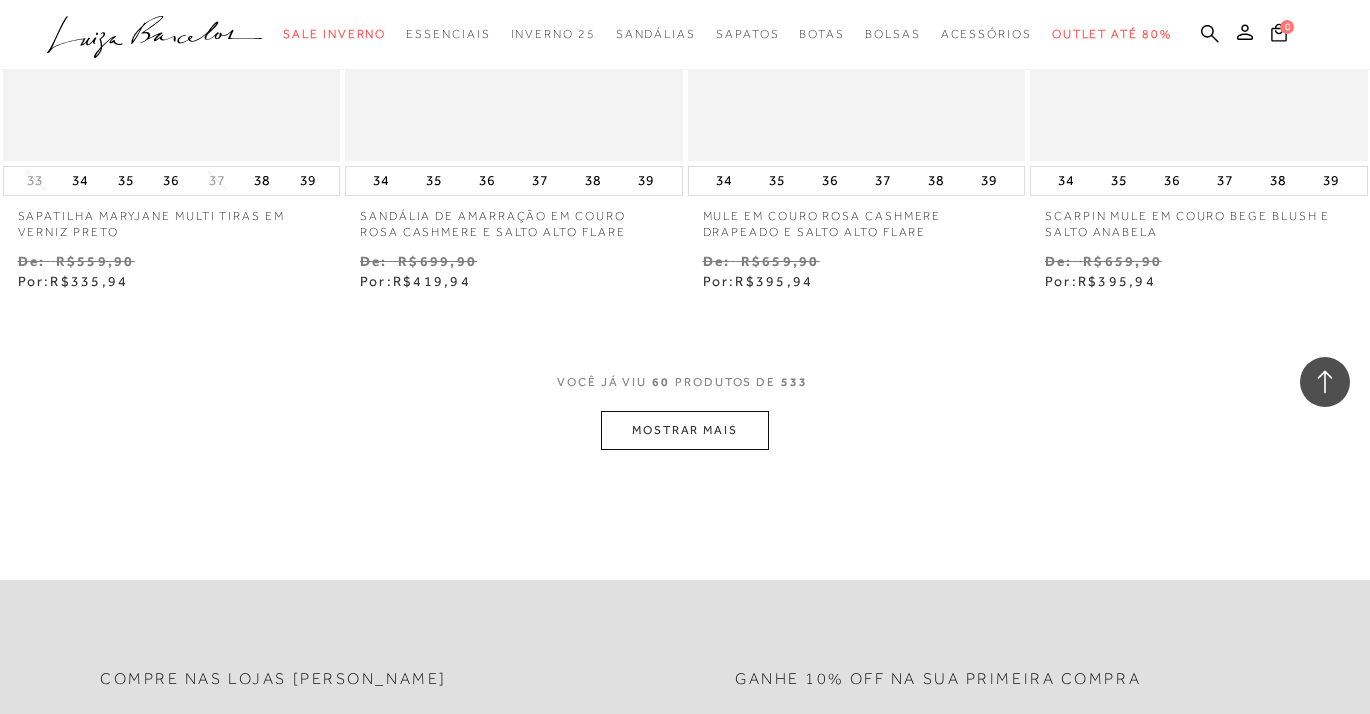 scroll, scrollTop: 9837, scrollLeft: 0, axis: vertical 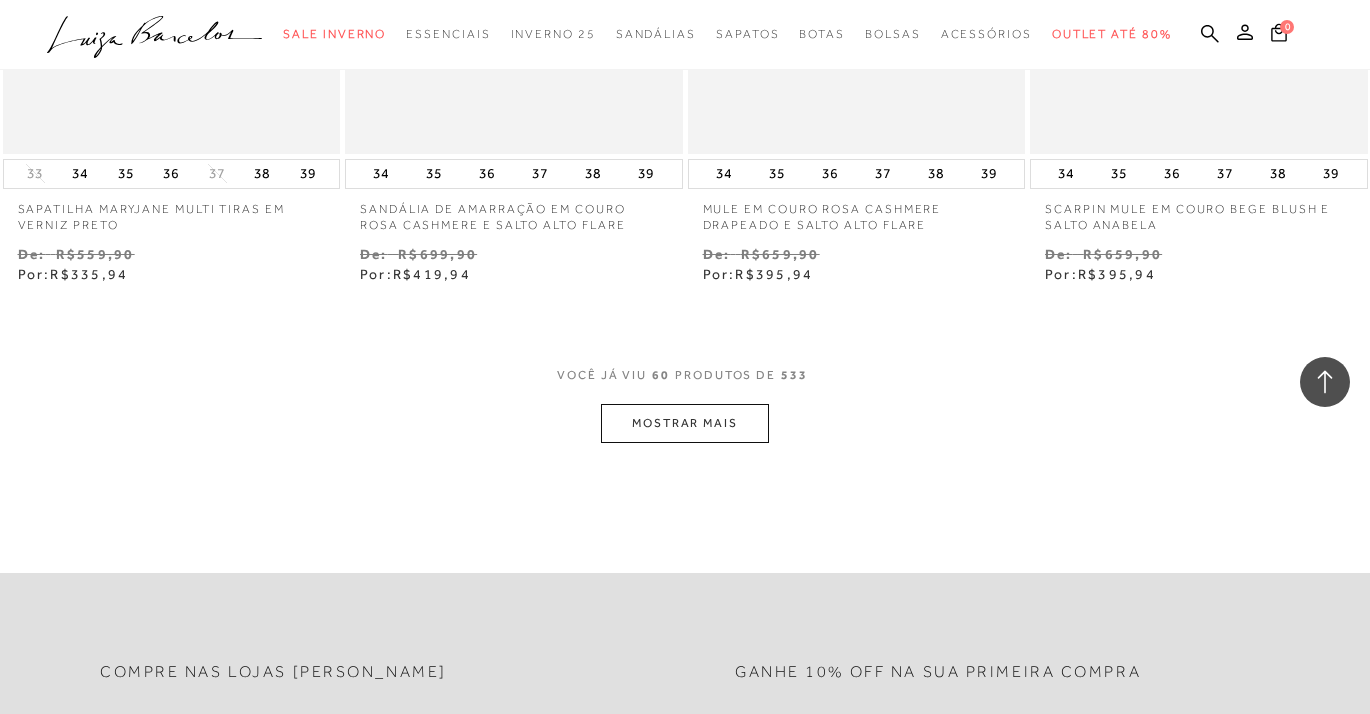 click on "MOSTRAR MAIS" at bounding box center [685, 423] 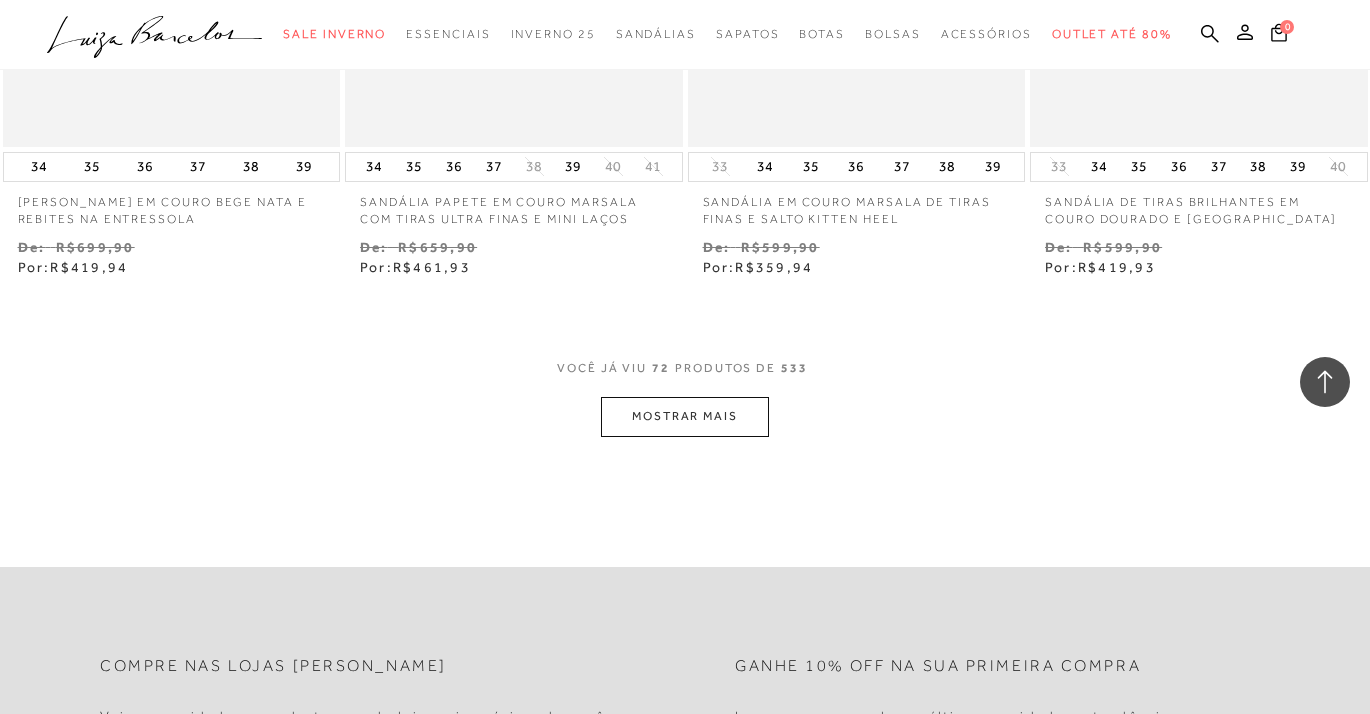 scroll, scrollTop: 11838, scrollLeft: 0, axis: vertical 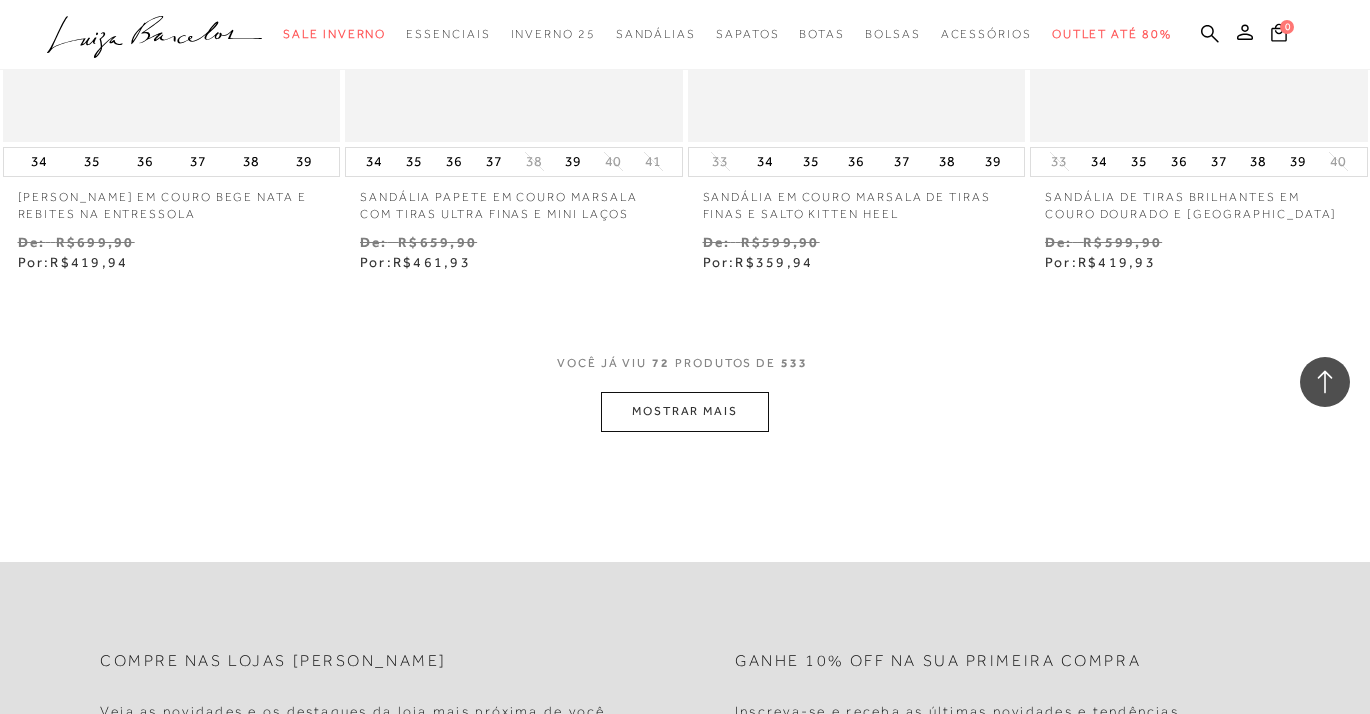 click on "MOSTRAR MAIS" at bounding box center (685, 411) 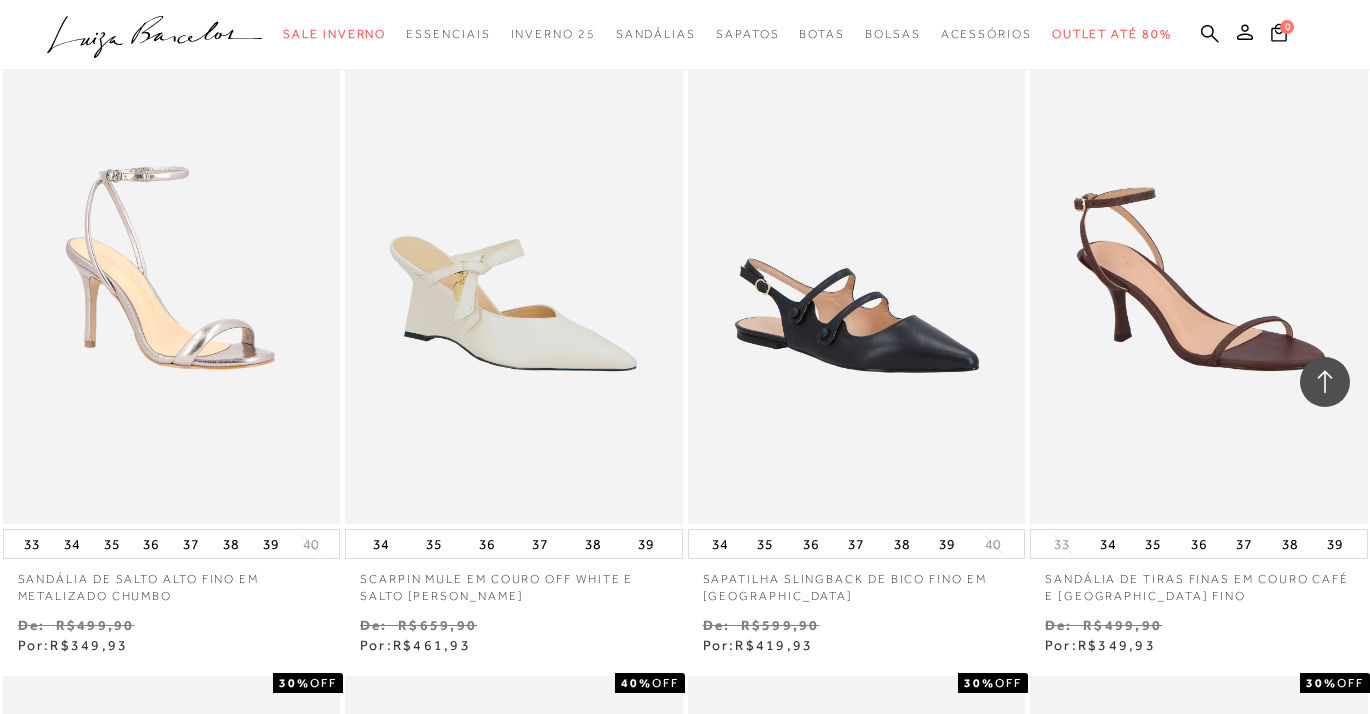 scroll, scrollTop: 12788, scrollLeft: 0, axis: vertical 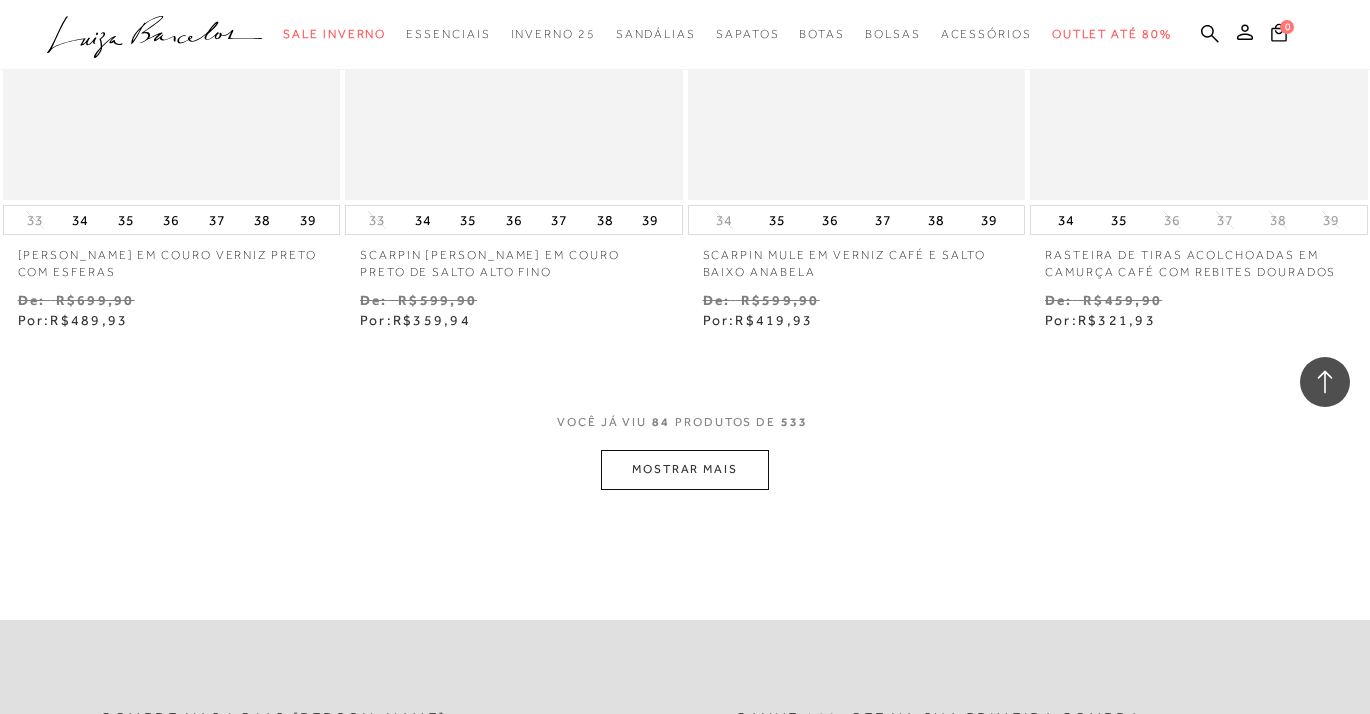 click on "MOSTRAR MAIS" at bounding box center (685, 469) 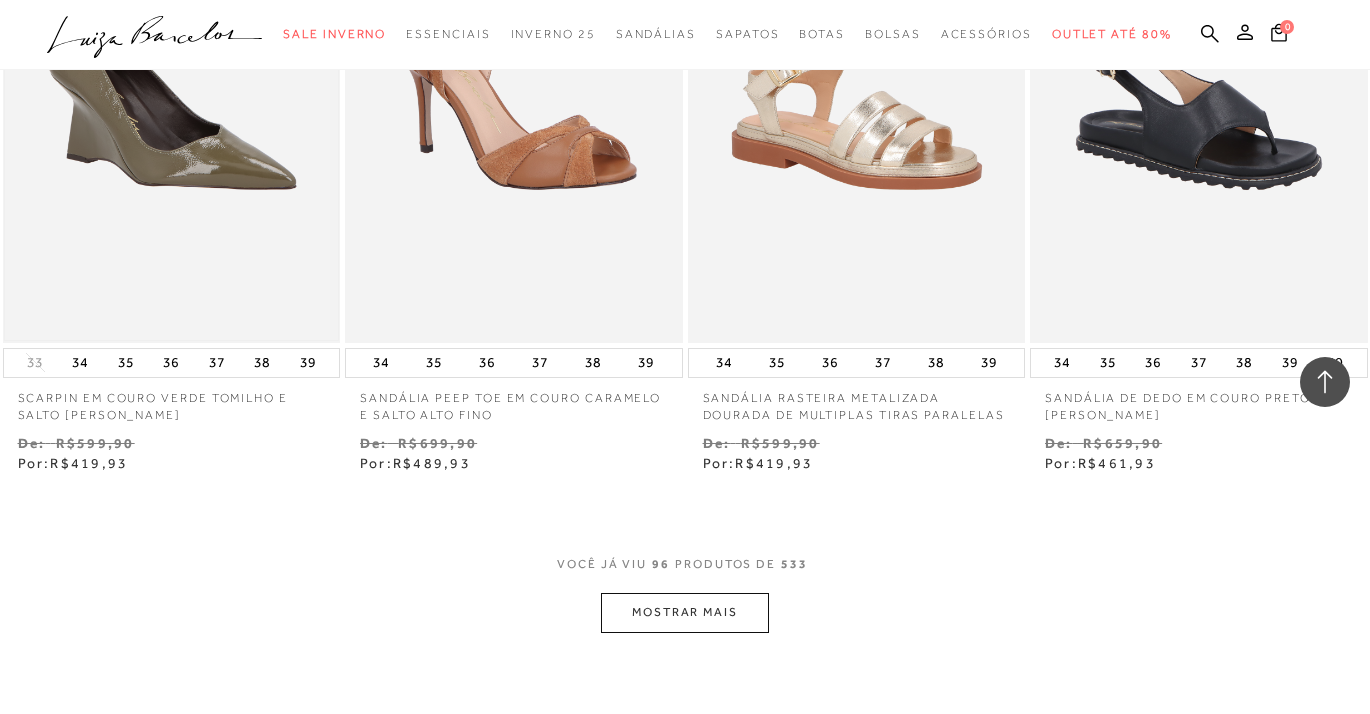 scroll, scrollTop: 15634, scrollLeft: 0, axis: vertical 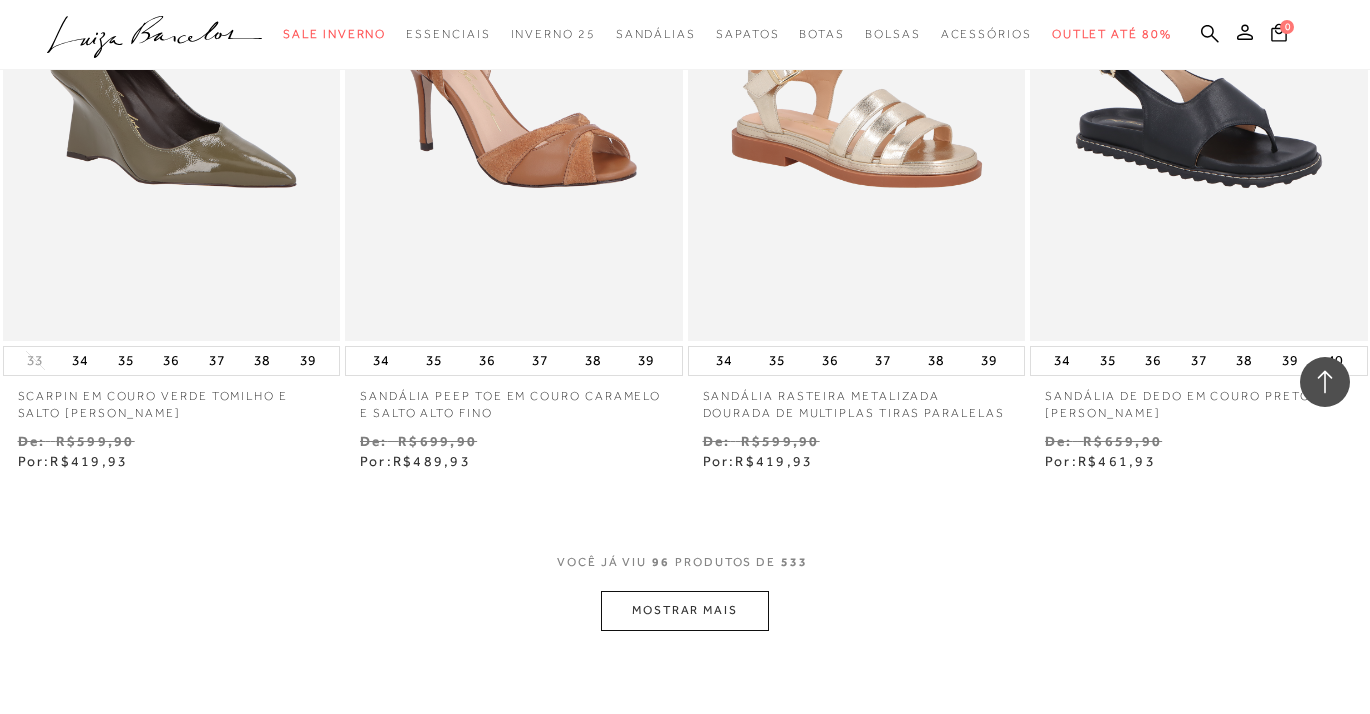 click on "MOSTRAR MAIS" at bounding box center [685, 610] 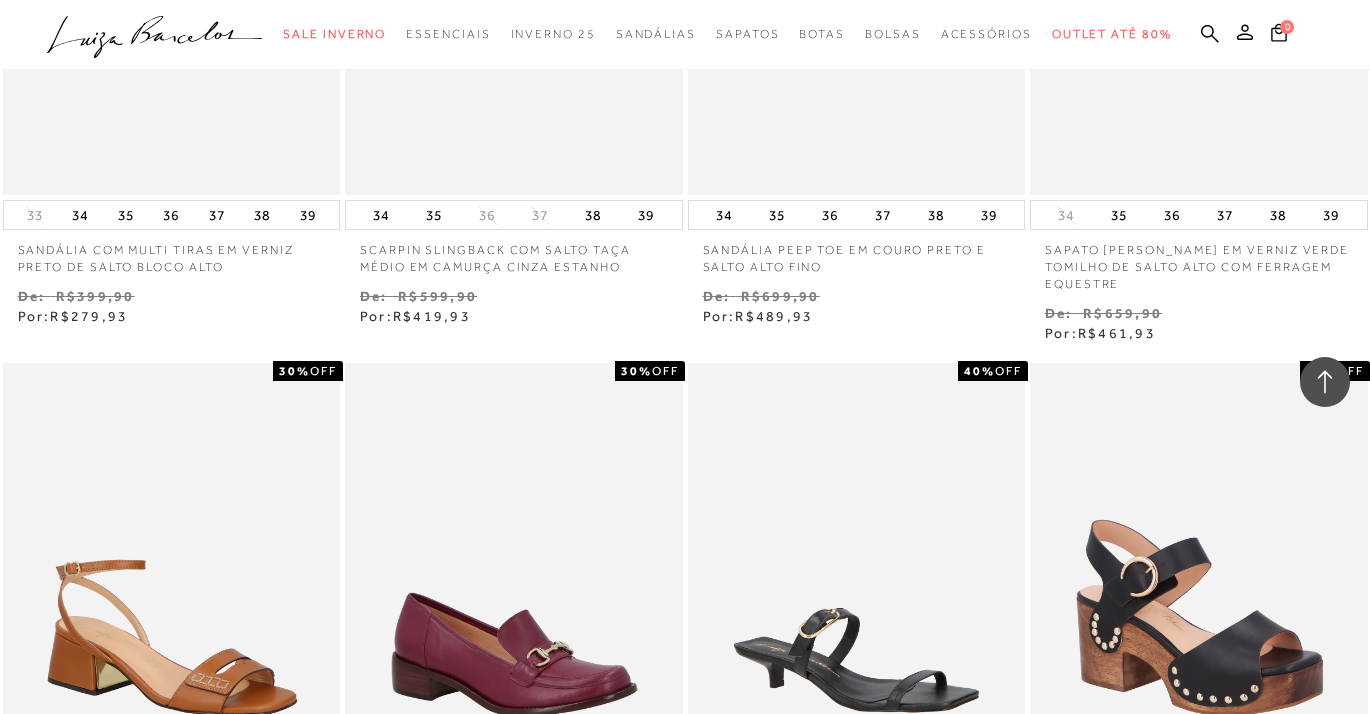 scroll, scrollTop: 16619, scrollLeft: 0, axis: vertical 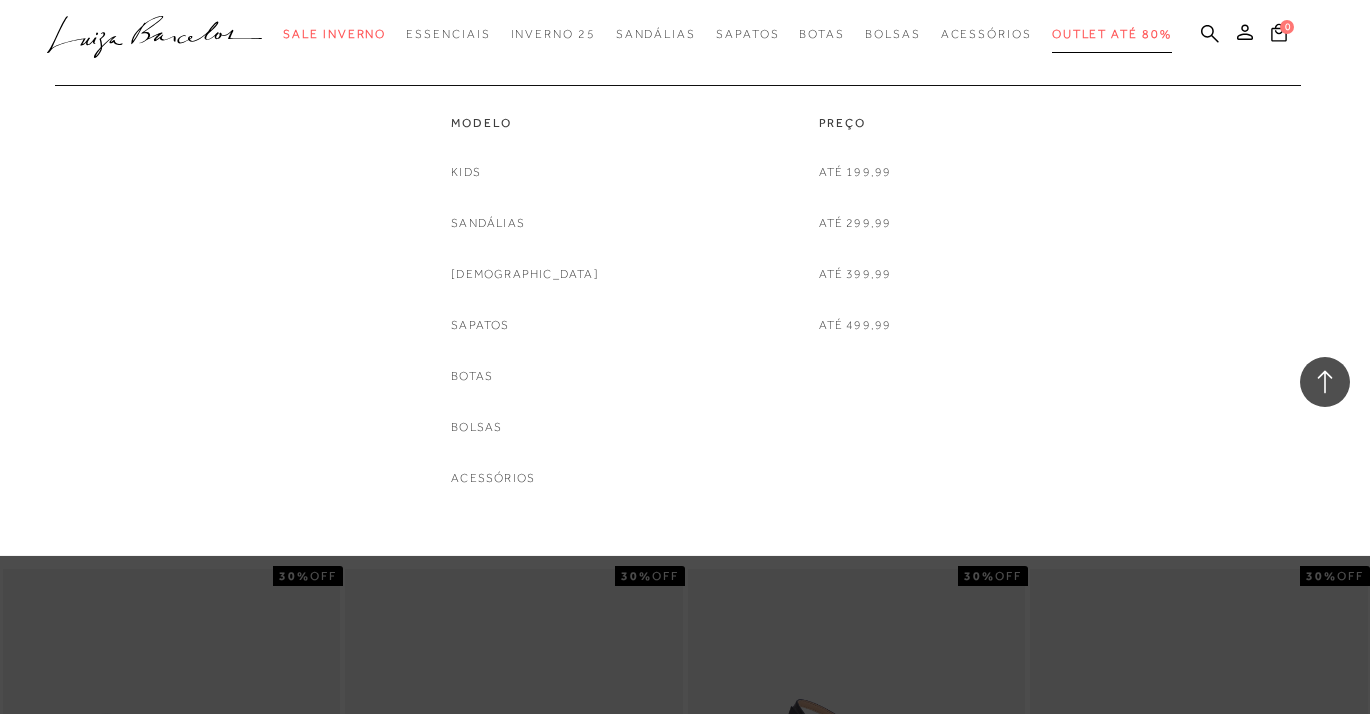 click on "Outlet até 80%" at bounding box center [1112, 34] 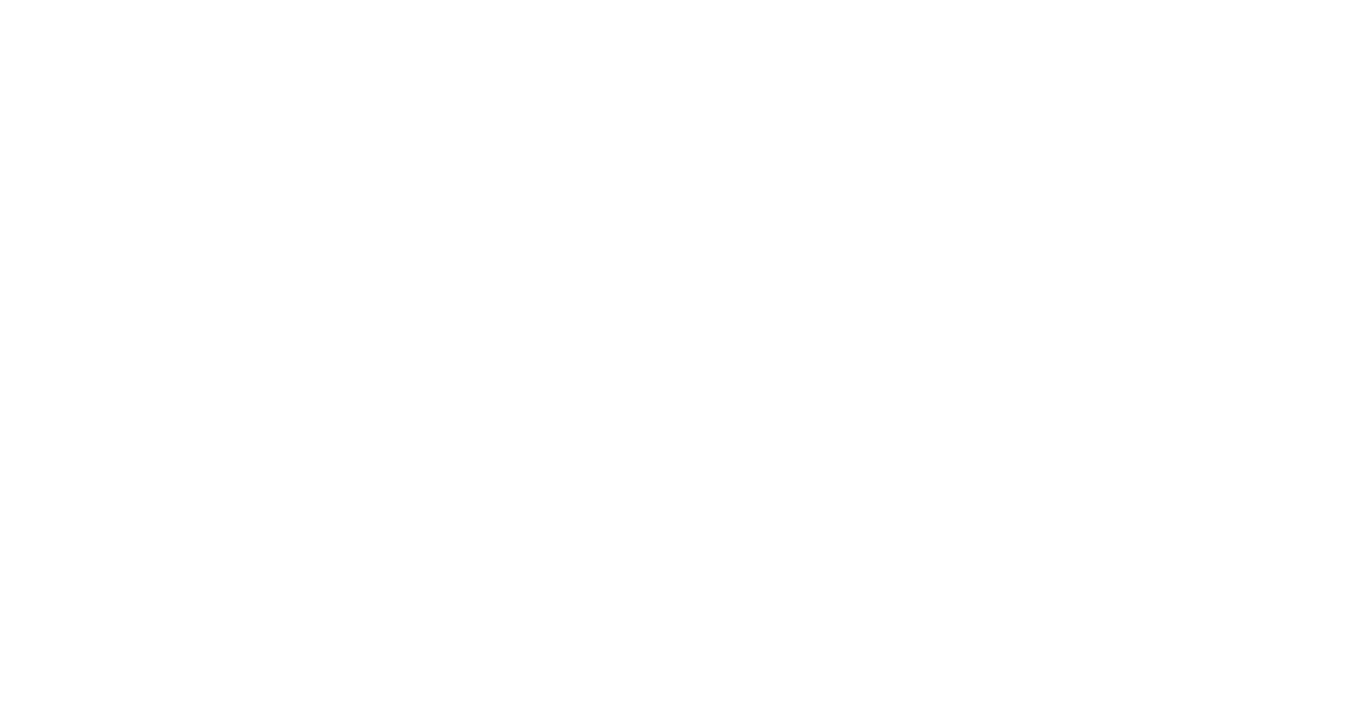 scroll, scrollTop: 0, scrollLeft: 0, axis: both 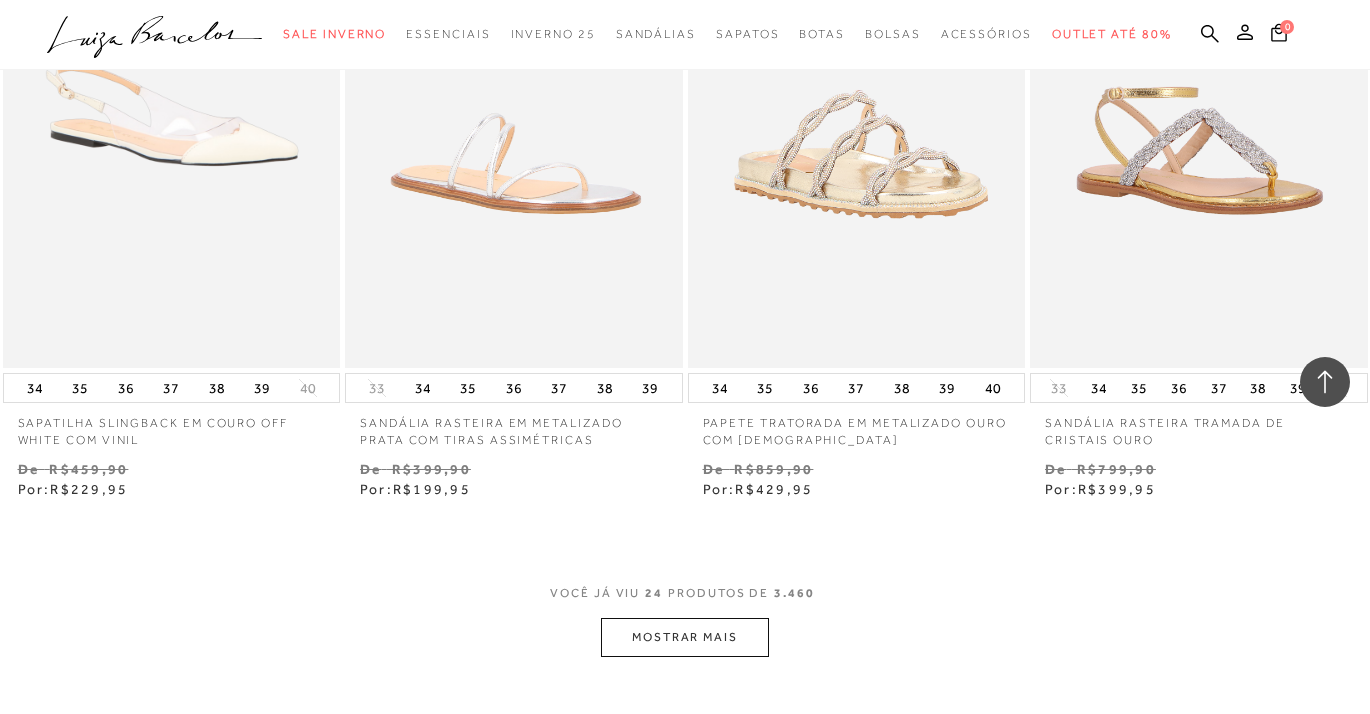 click on "MOSTRAR MAIS" at bounding box center [685, 637] 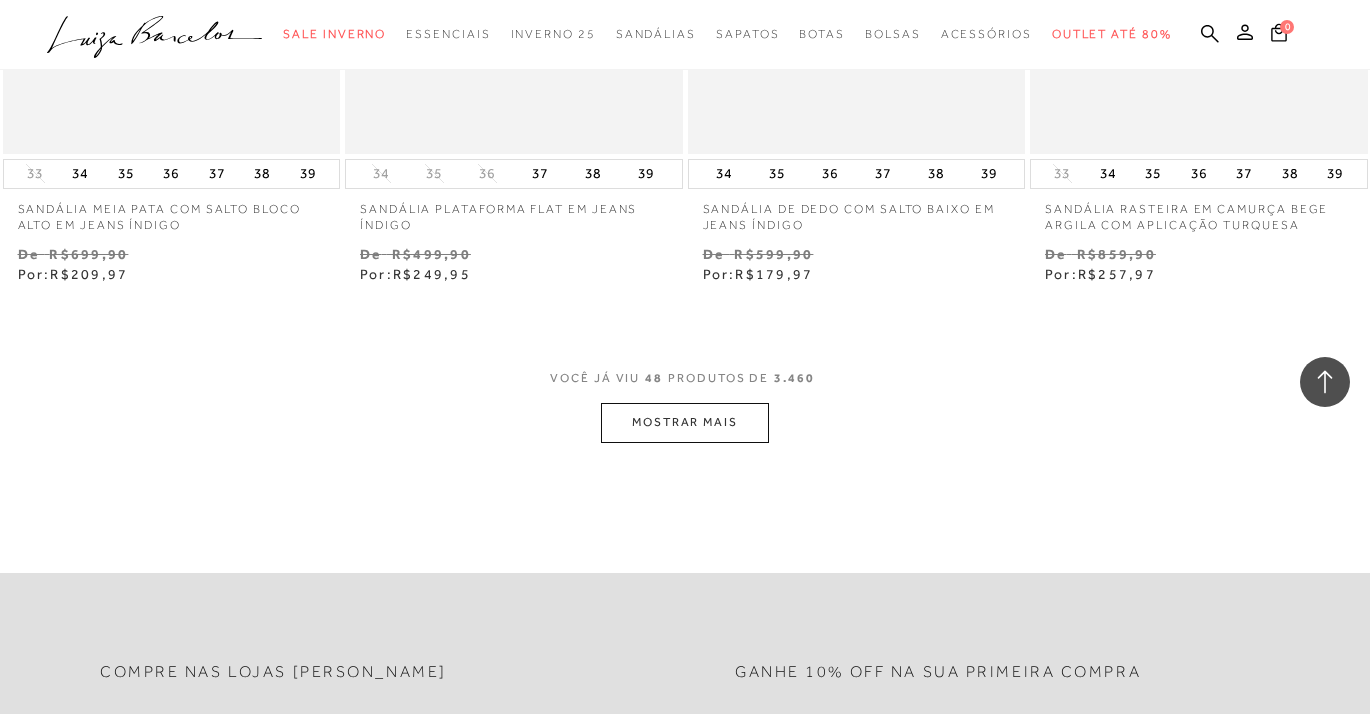 scroll, scrollTop: 8044, scrollLeft: 0, axis: vertical 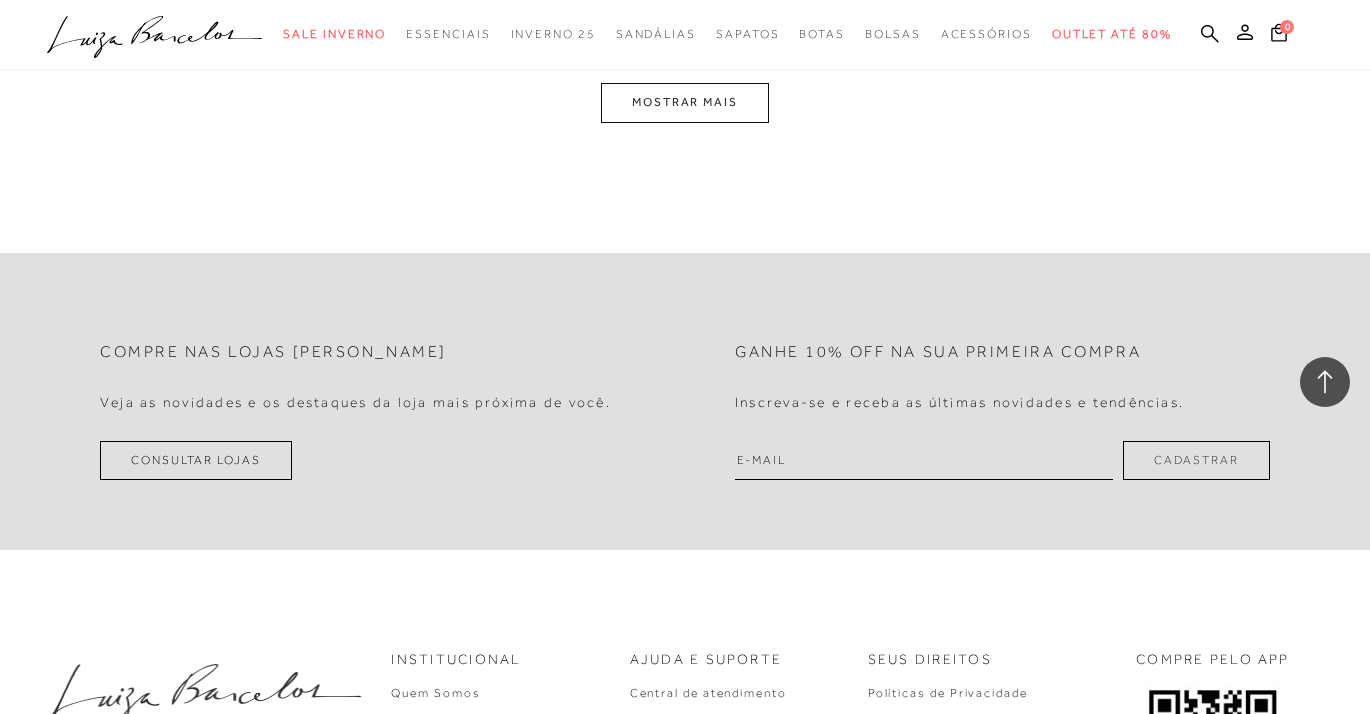 click on "MOSTRAR MAIS" at bounding box center (685, 102) 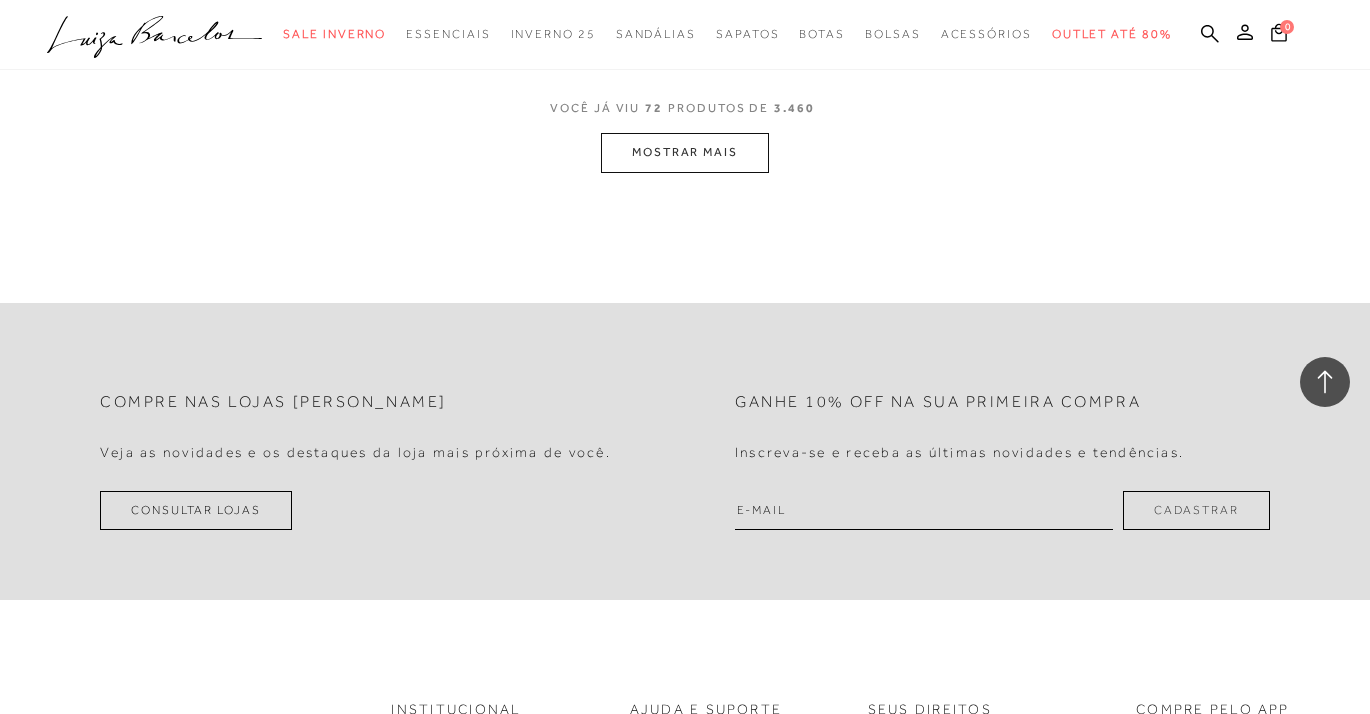 scroll, scrollTop: 11877, scrollLeft: 0, axis: vertical 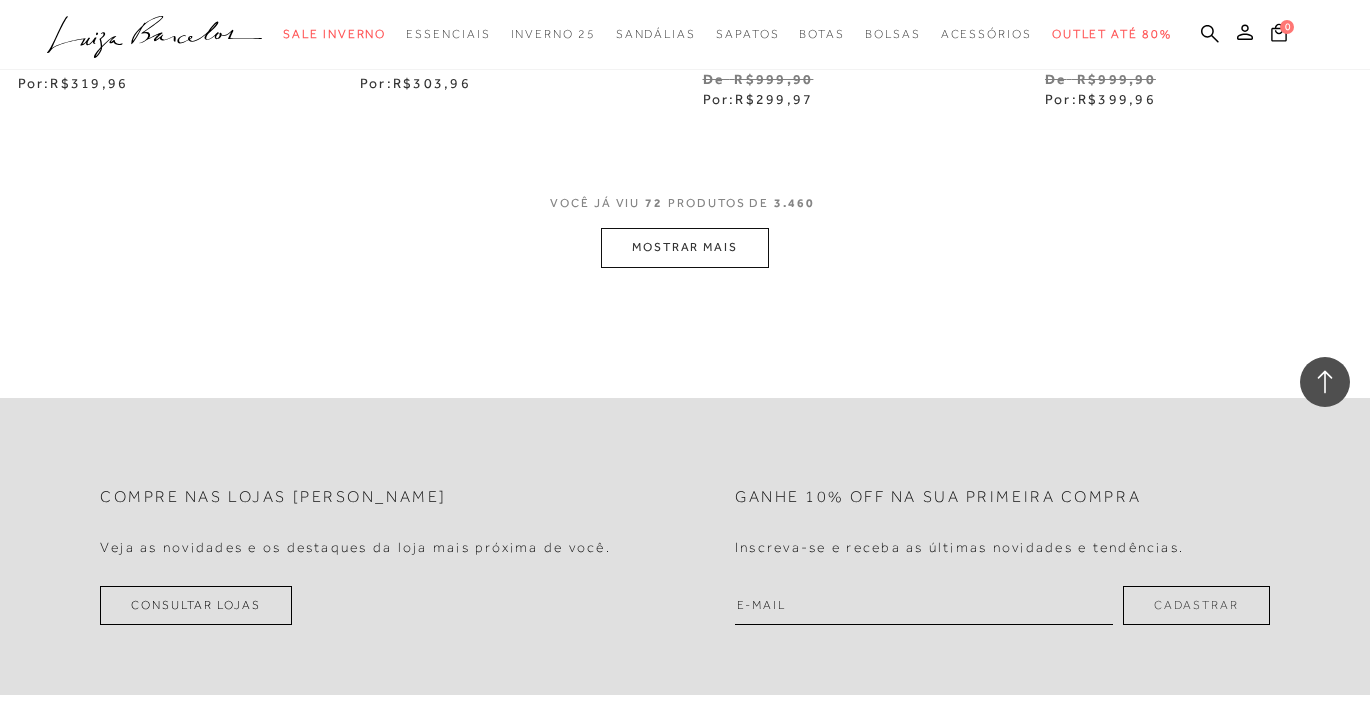 click on "MOSTRAR MAIS" at bounding box center [685, 247] 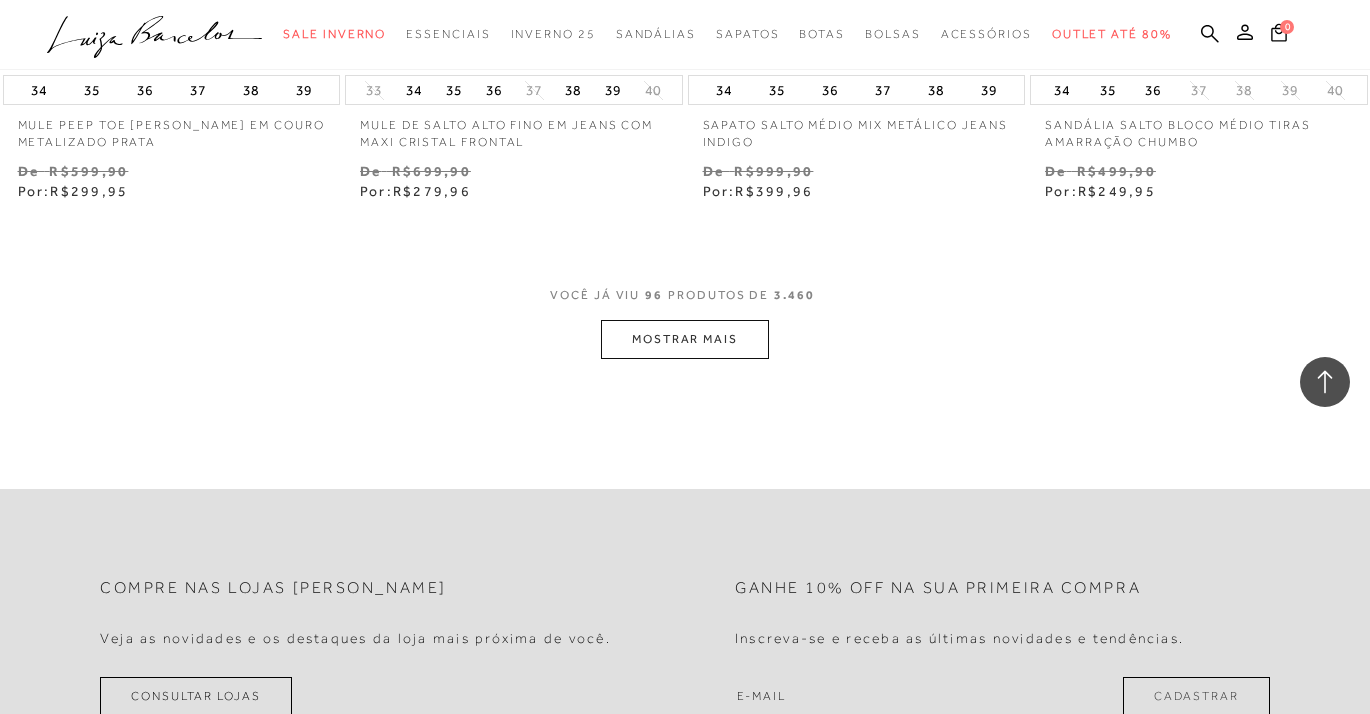 scroll, scrollTop: 15852, scrollLeft: 0, axis: vertical 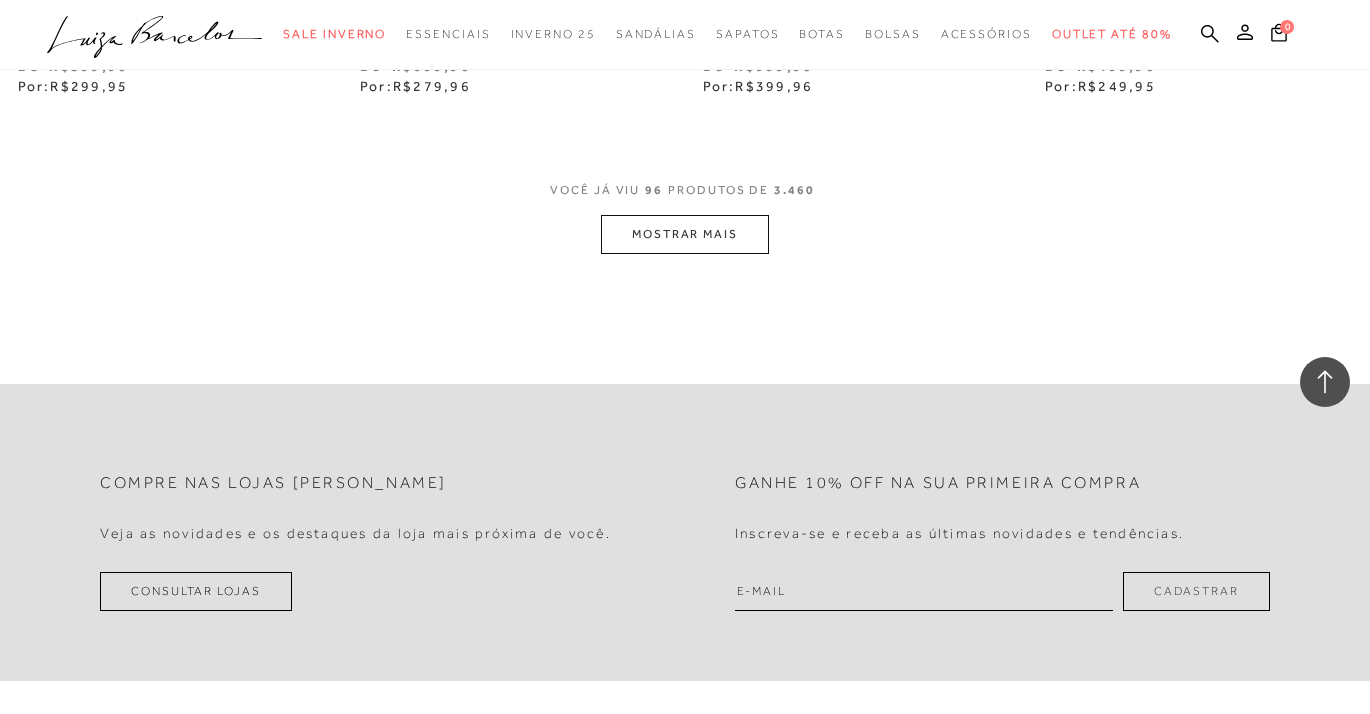 click on "MOSTRAR MAIS" at bounding box center [685, 234] 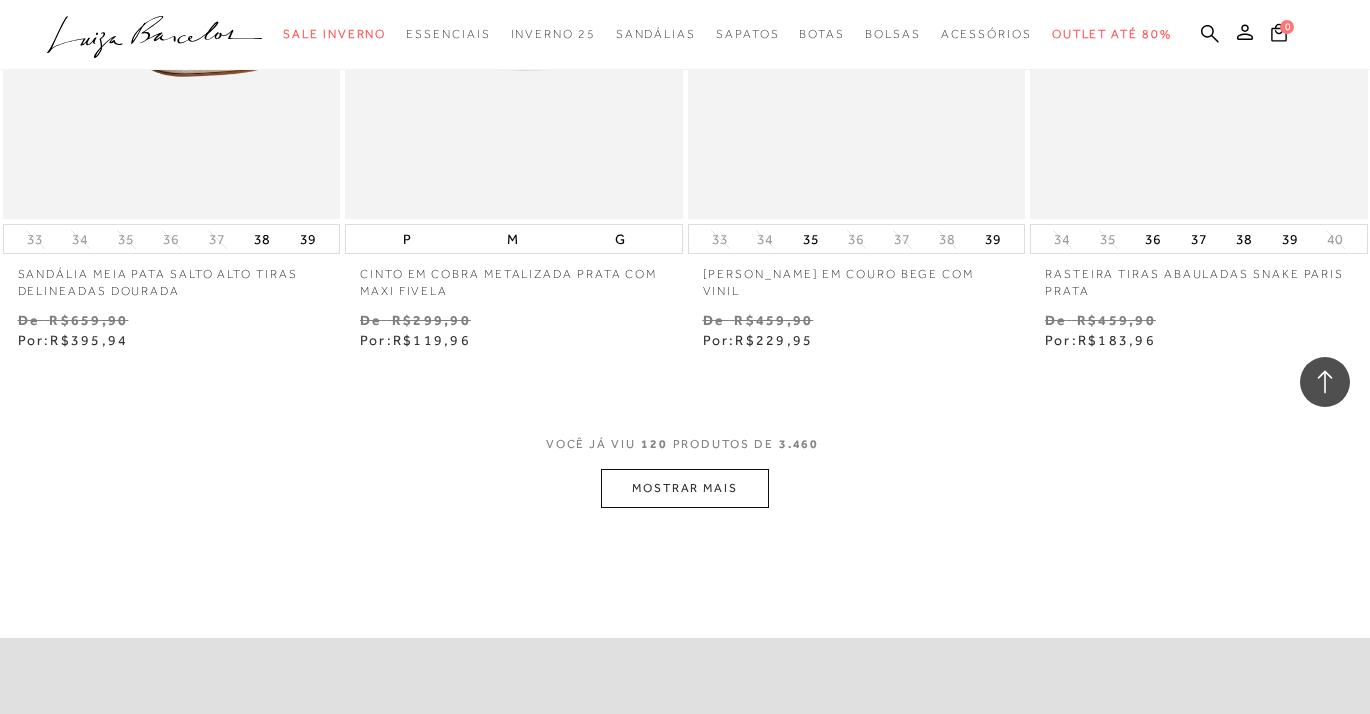 scroll, scrollTop: 19818, scrollLeft: 0, axis: vertical 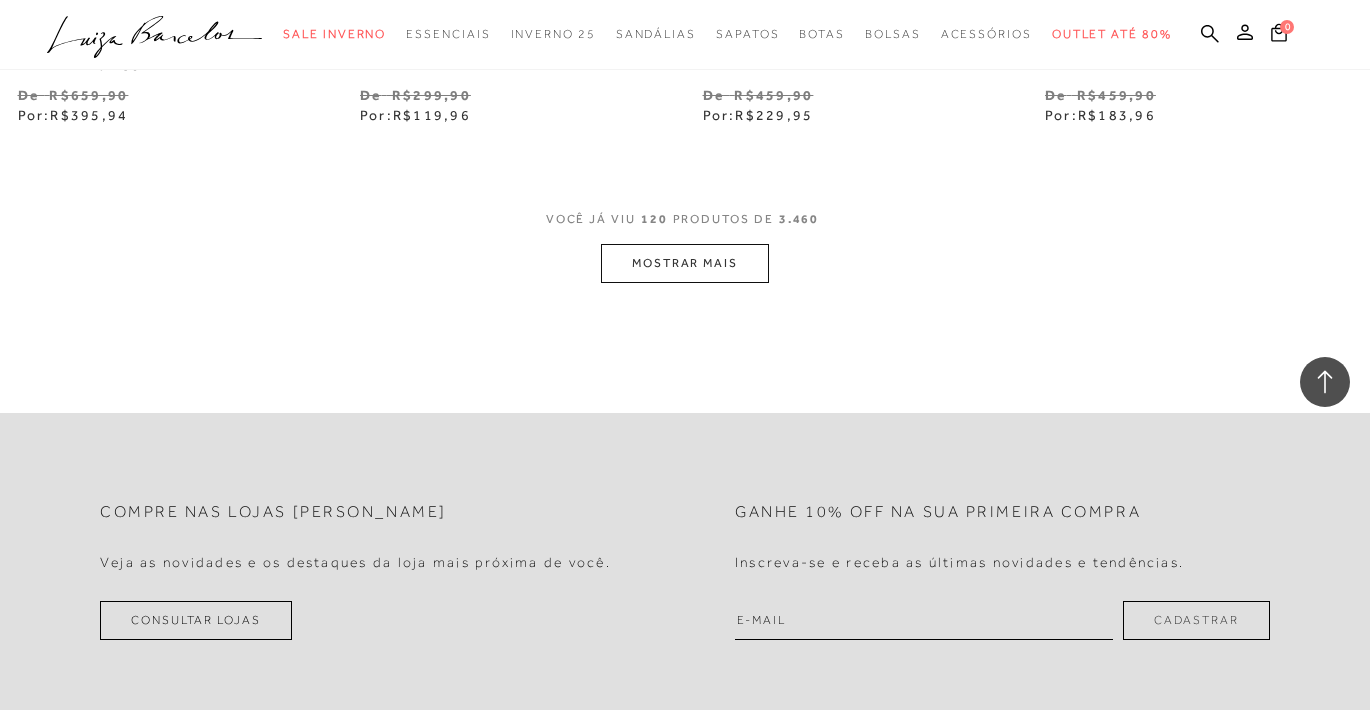 click on "VOCÊ JÁ VIU  120   PRODUTOS DE  3.460" at bounding box center [685, 226] 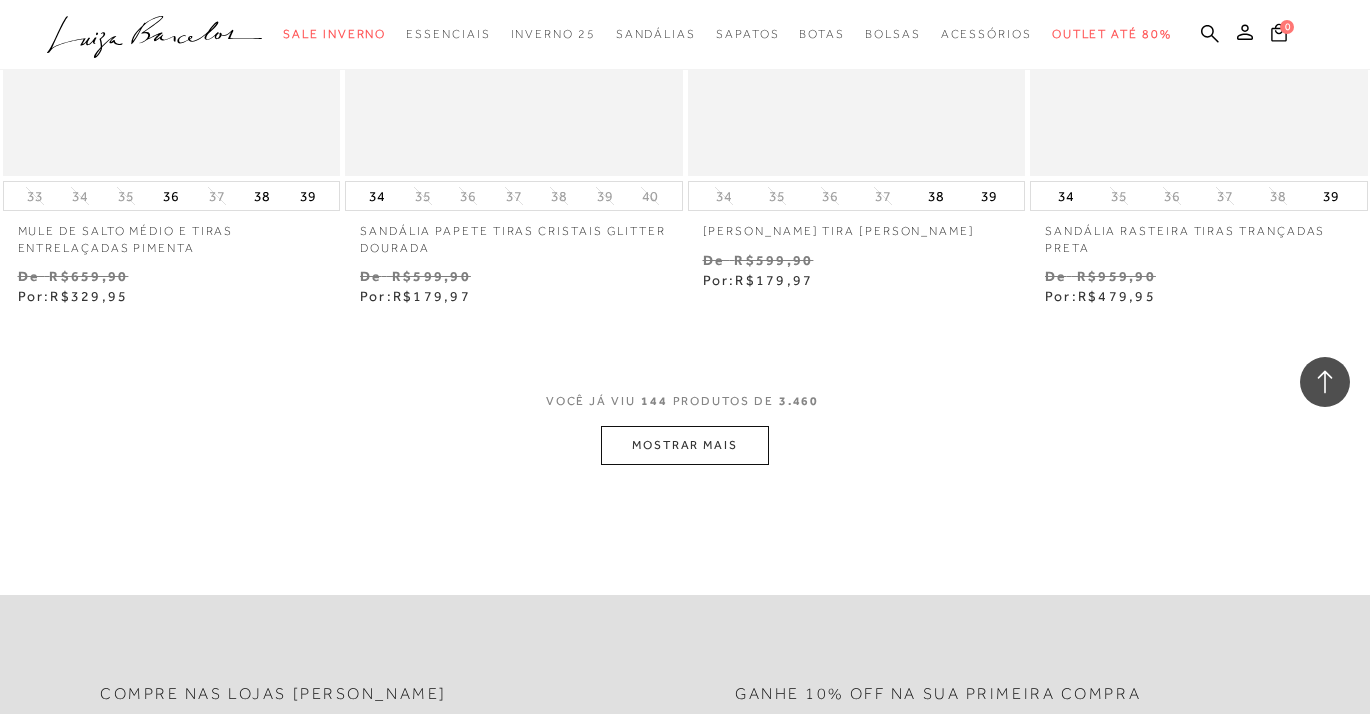 scroll, scrollTop: 23651, scrollLeft: 0, axis: vertical 